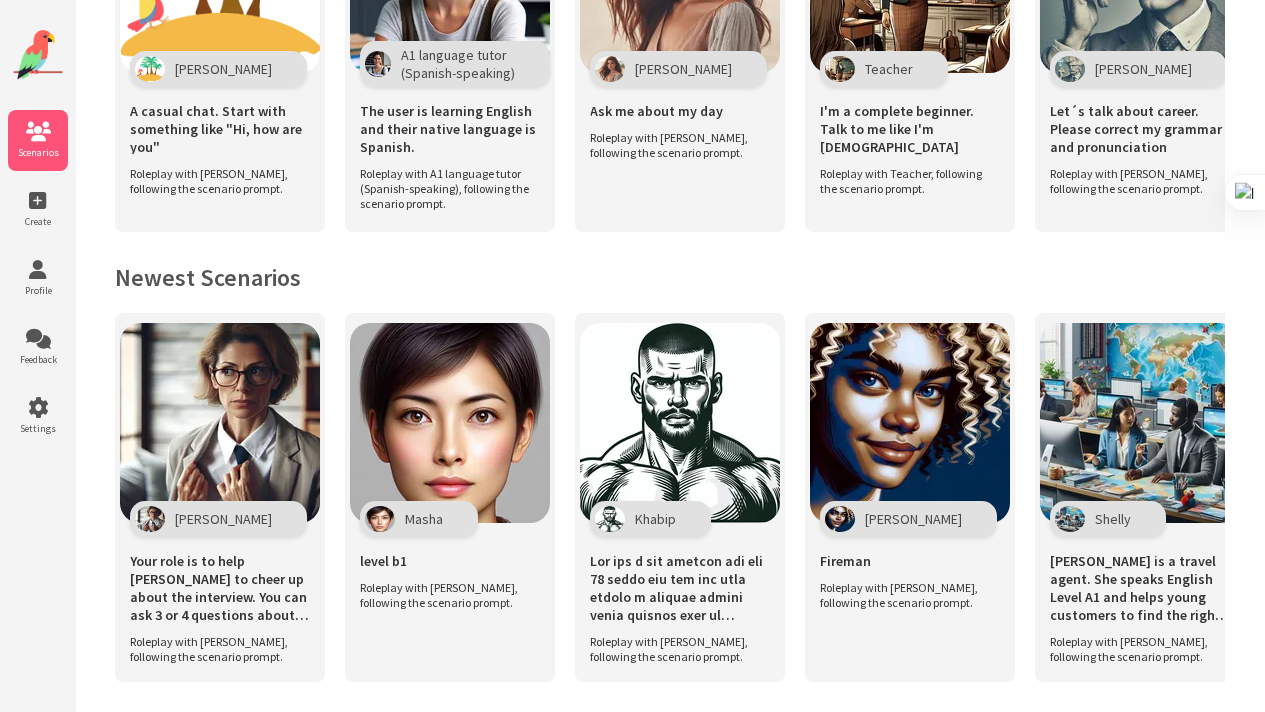 scroll, scrollTop: 641, scrollLeft: 0, axis: vertical 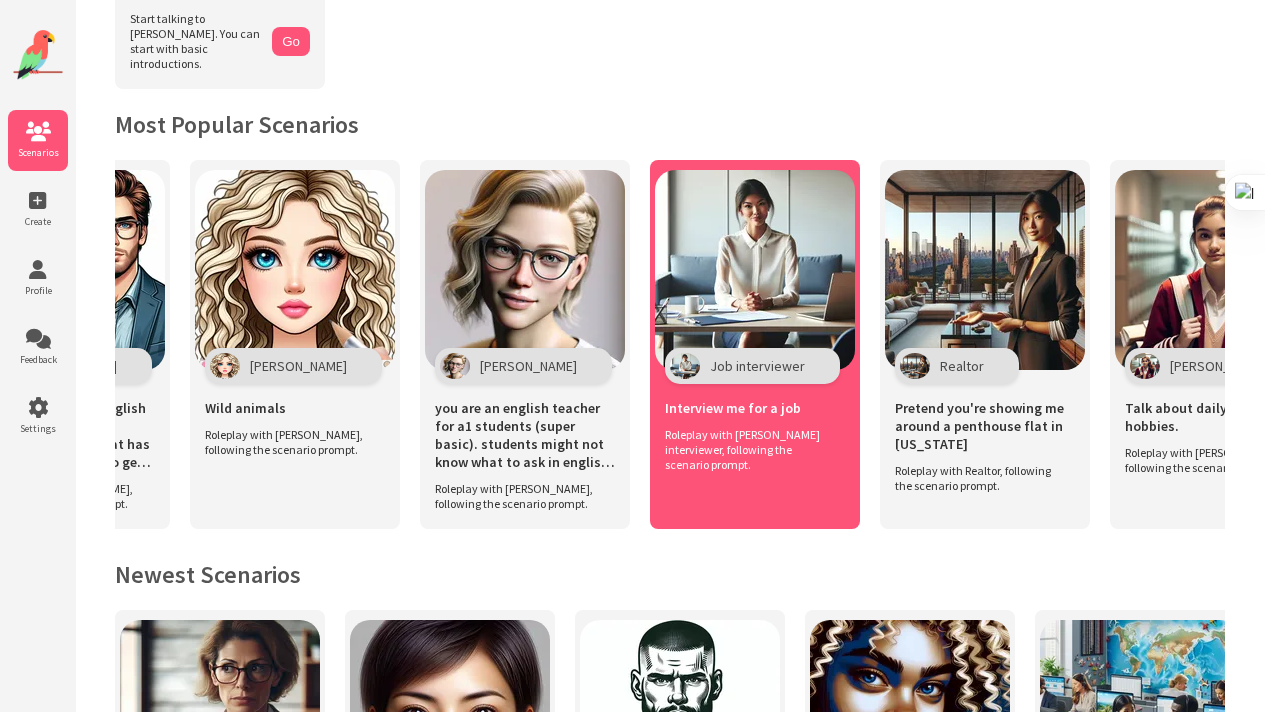 click at bounding box center (755, 270) 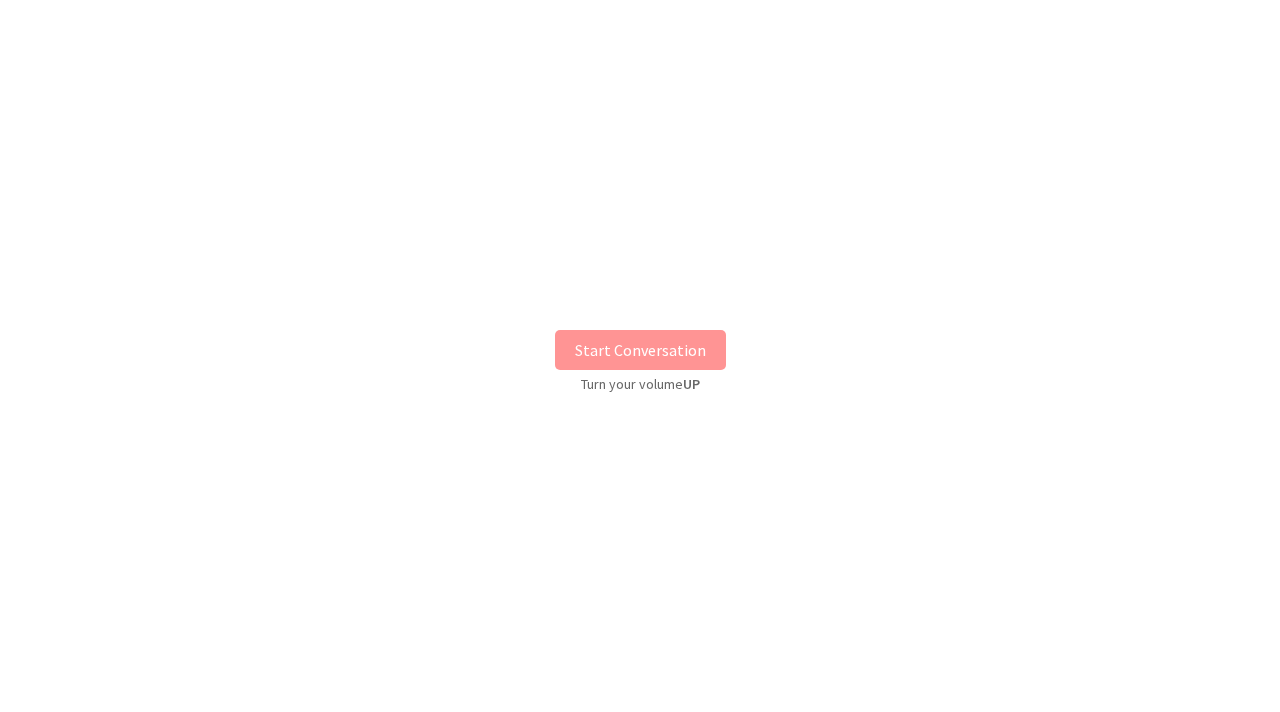 scroll, scrollTop: 0, scrollLeft: 0, axis: both 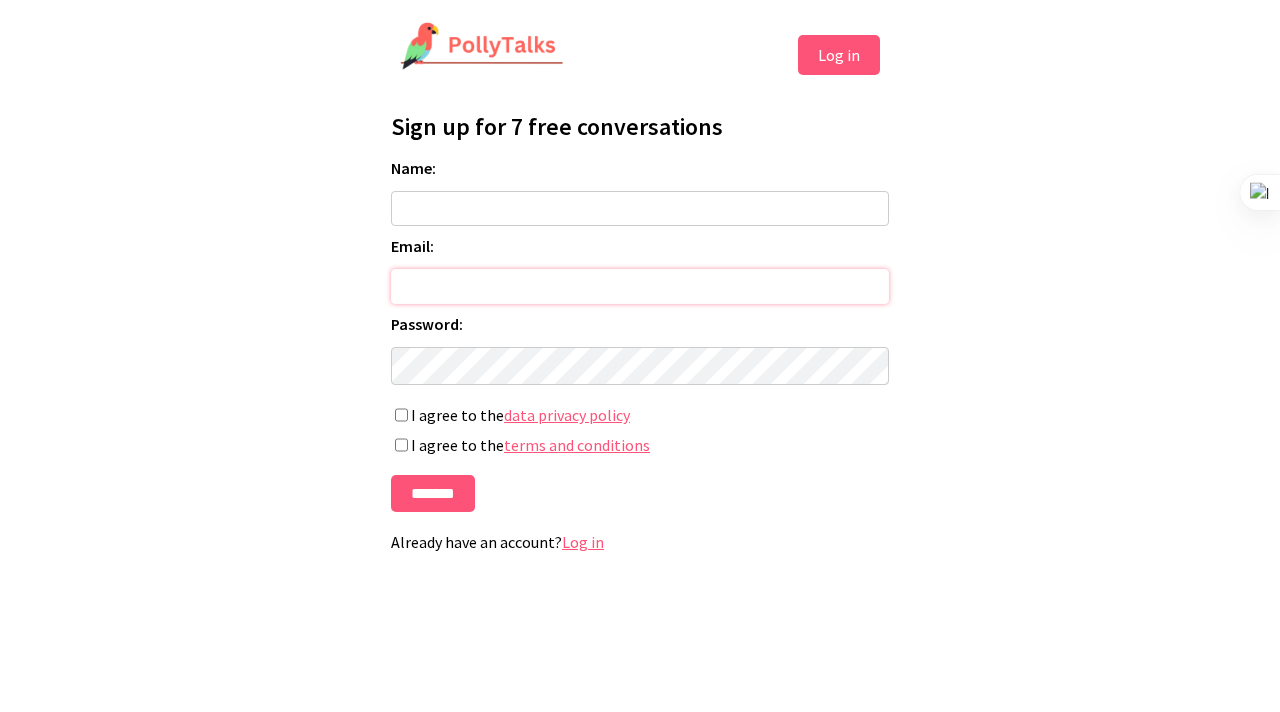 type on "**********" 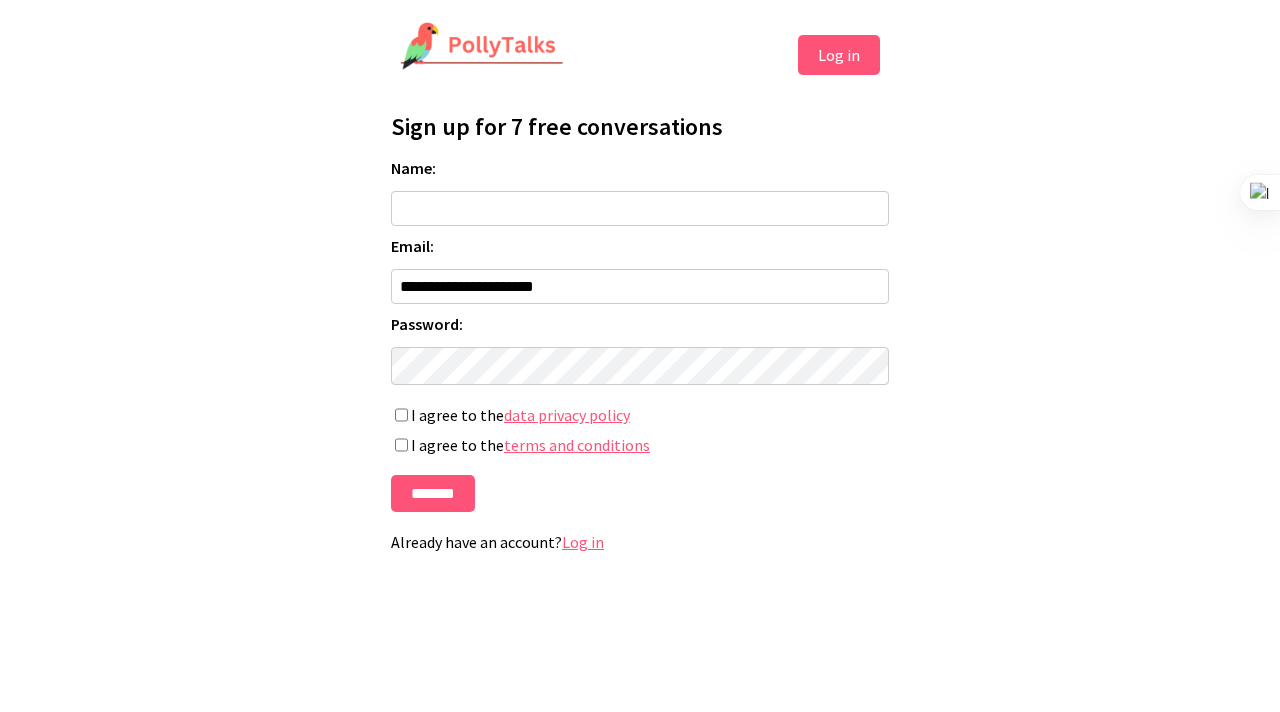 click on "Name:" at bounding box center [640, 208] 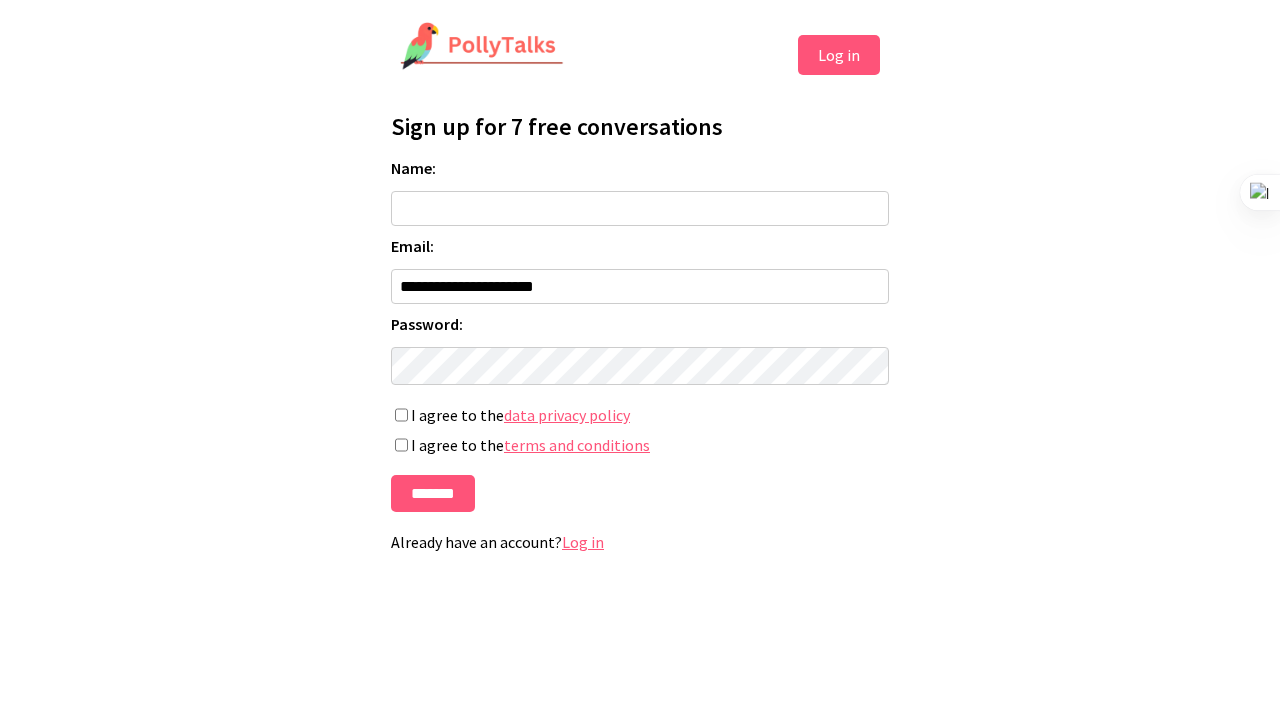 type on "**********" 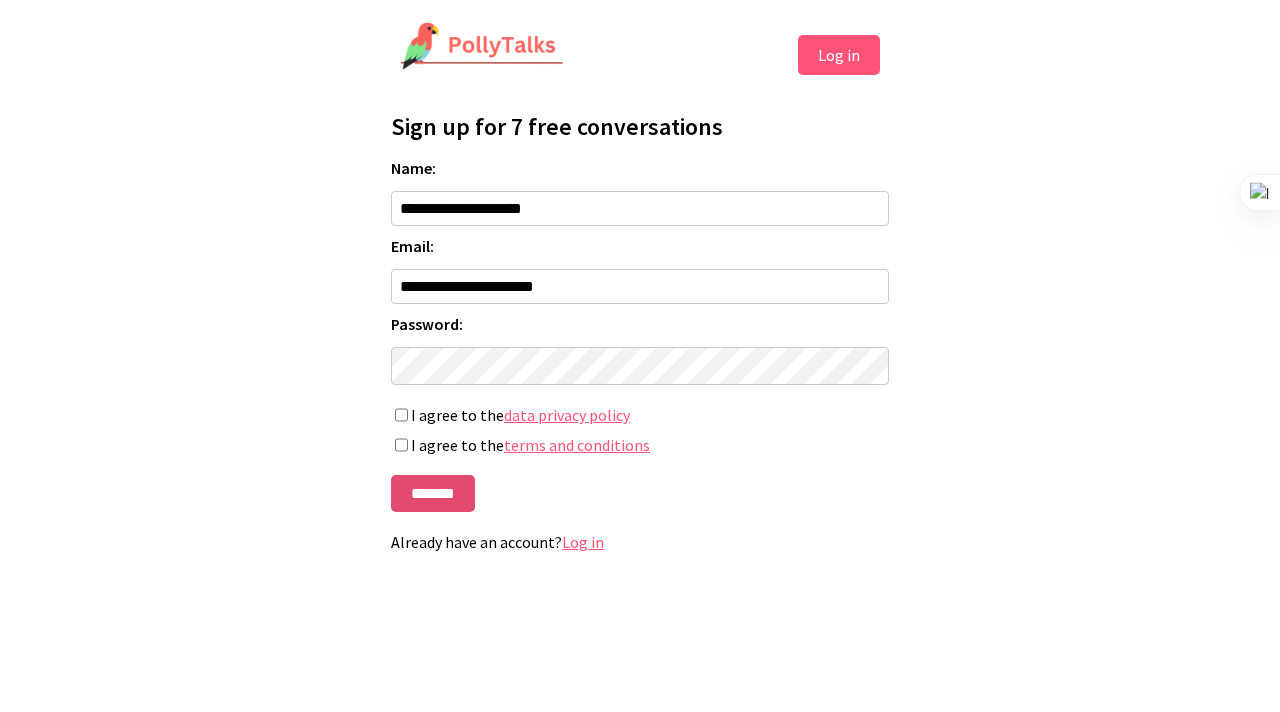 click on "*******" at bounding box center (433, 493) 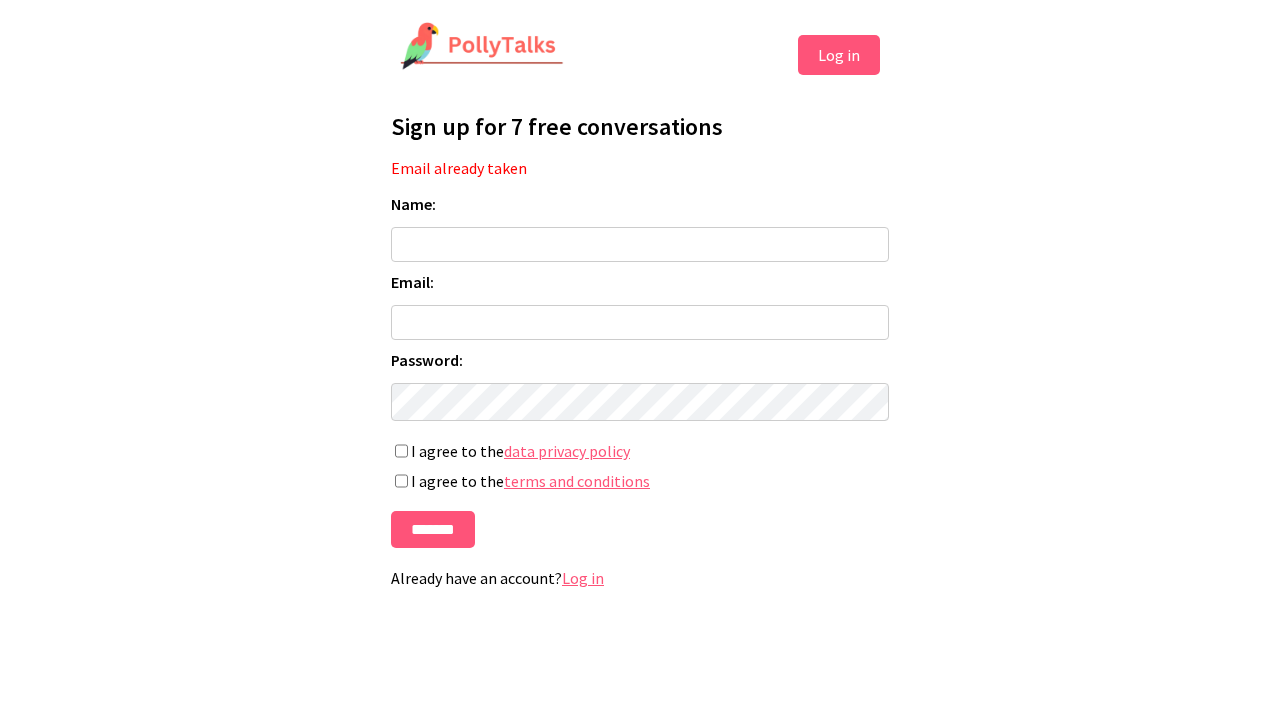 scroll, scrollTop: 0, scrollLeft: 0, axis: both 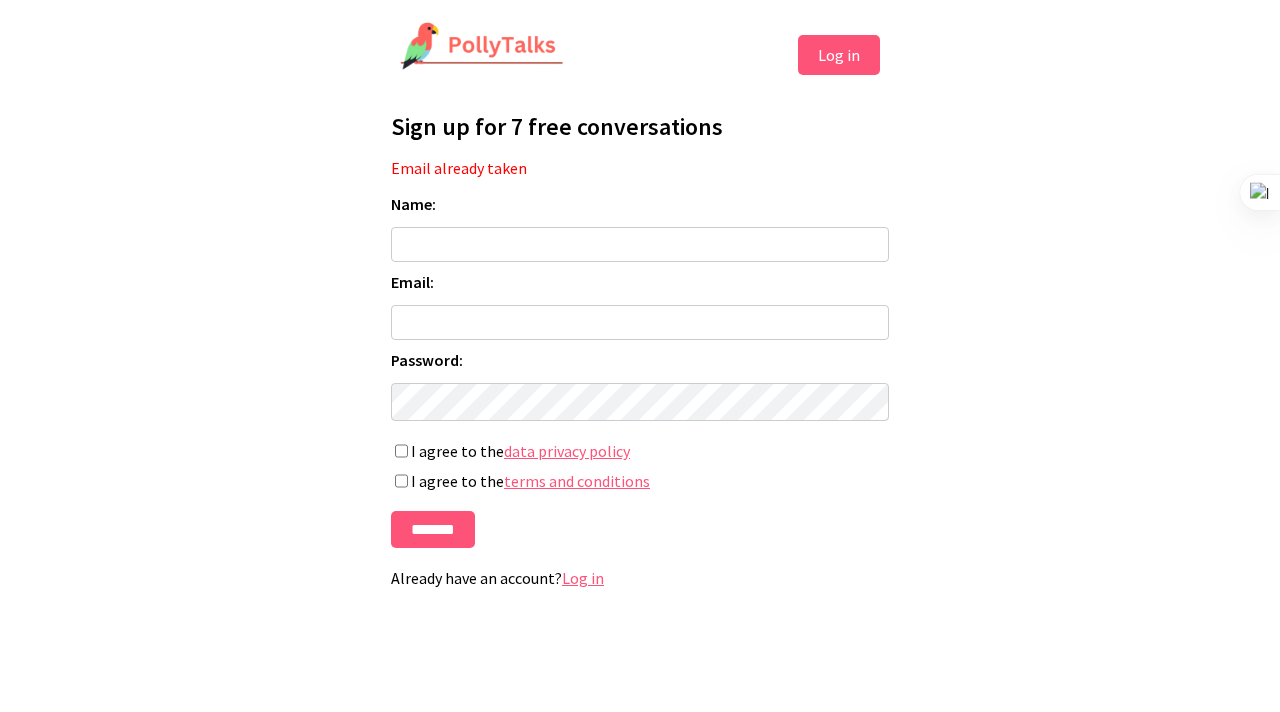 type on "**********" 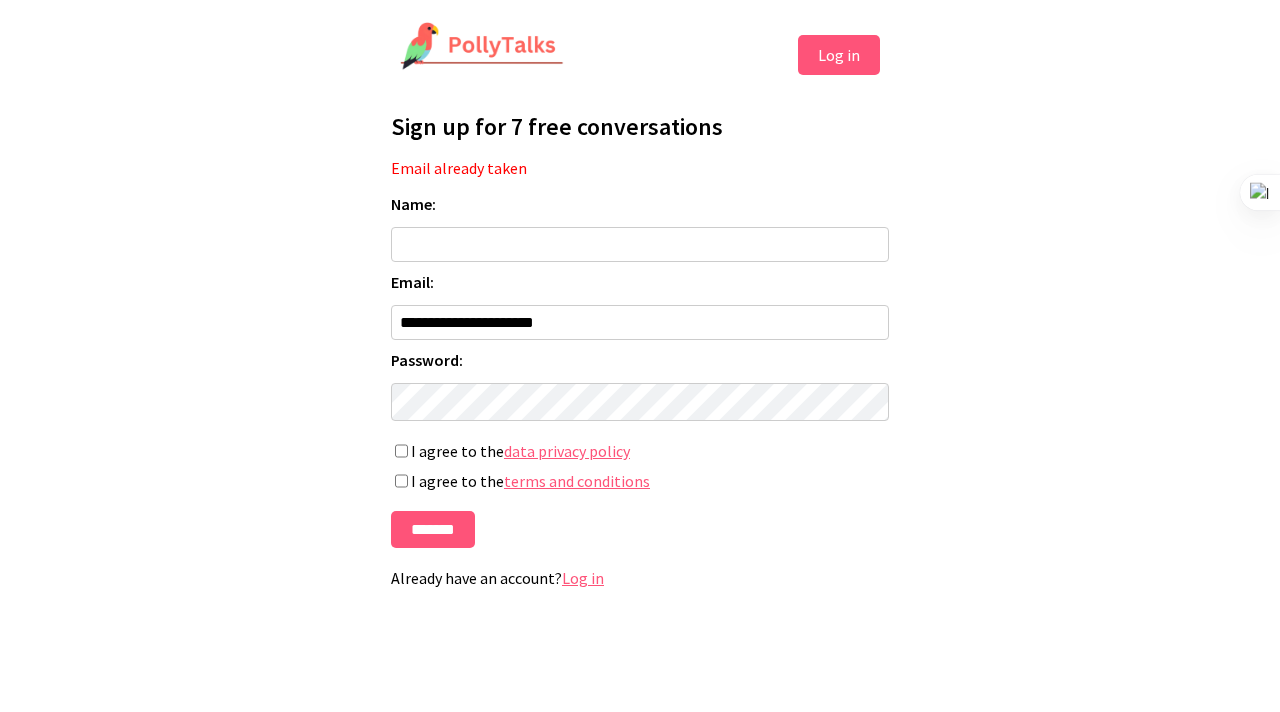 click on "Log in" at bounding box center [583, 578] 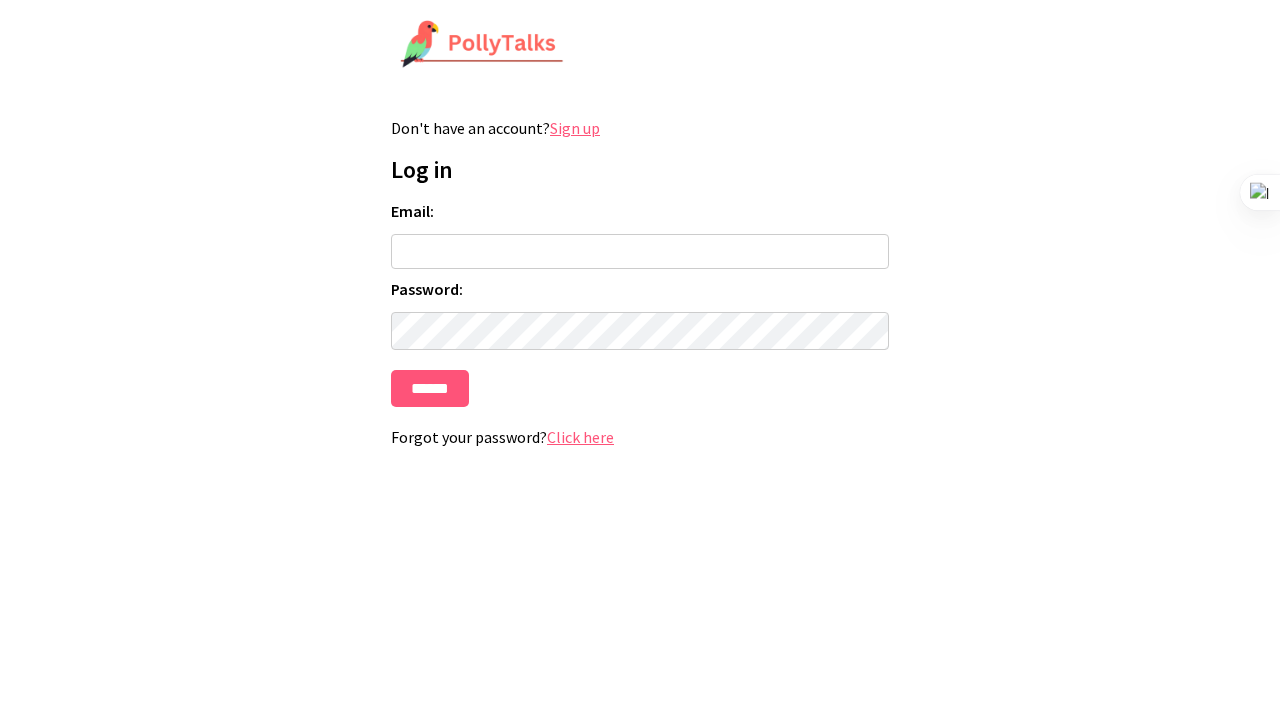 scroll, scrollTop: 0, scrollLeft: 0, axis: both 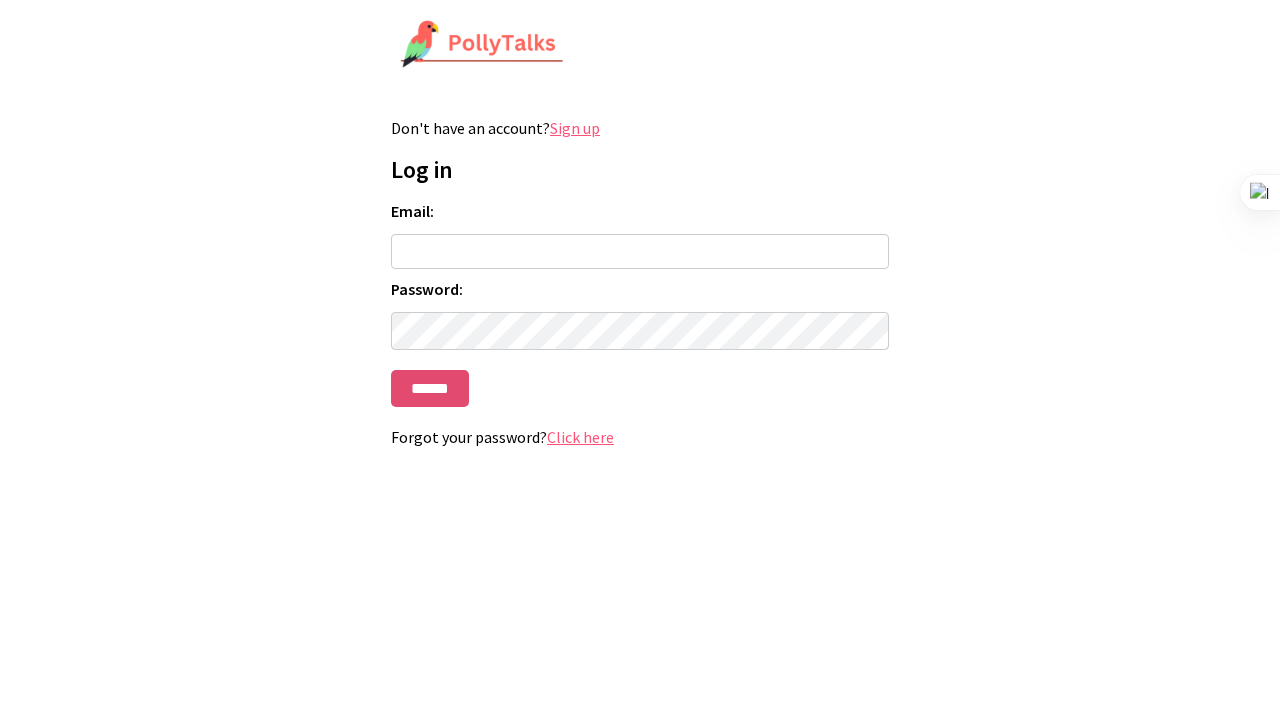 type on "**********" 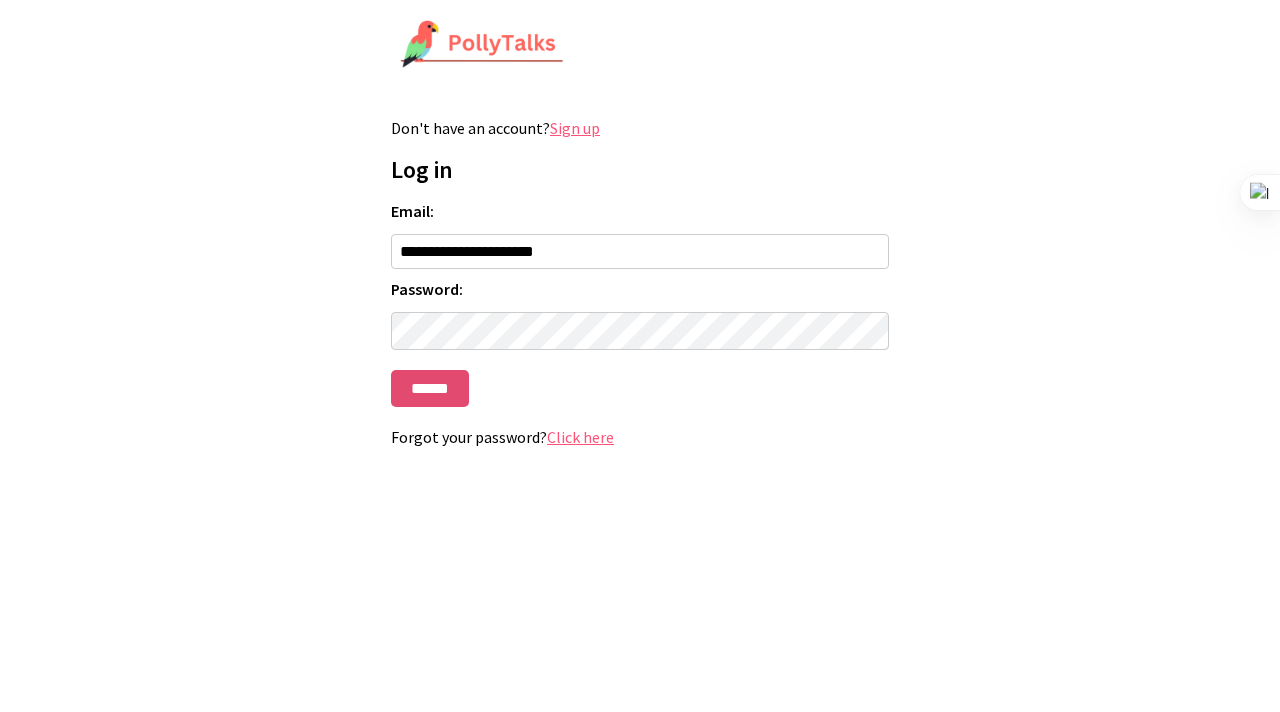 click on "******" at bounding box center (430, 388) 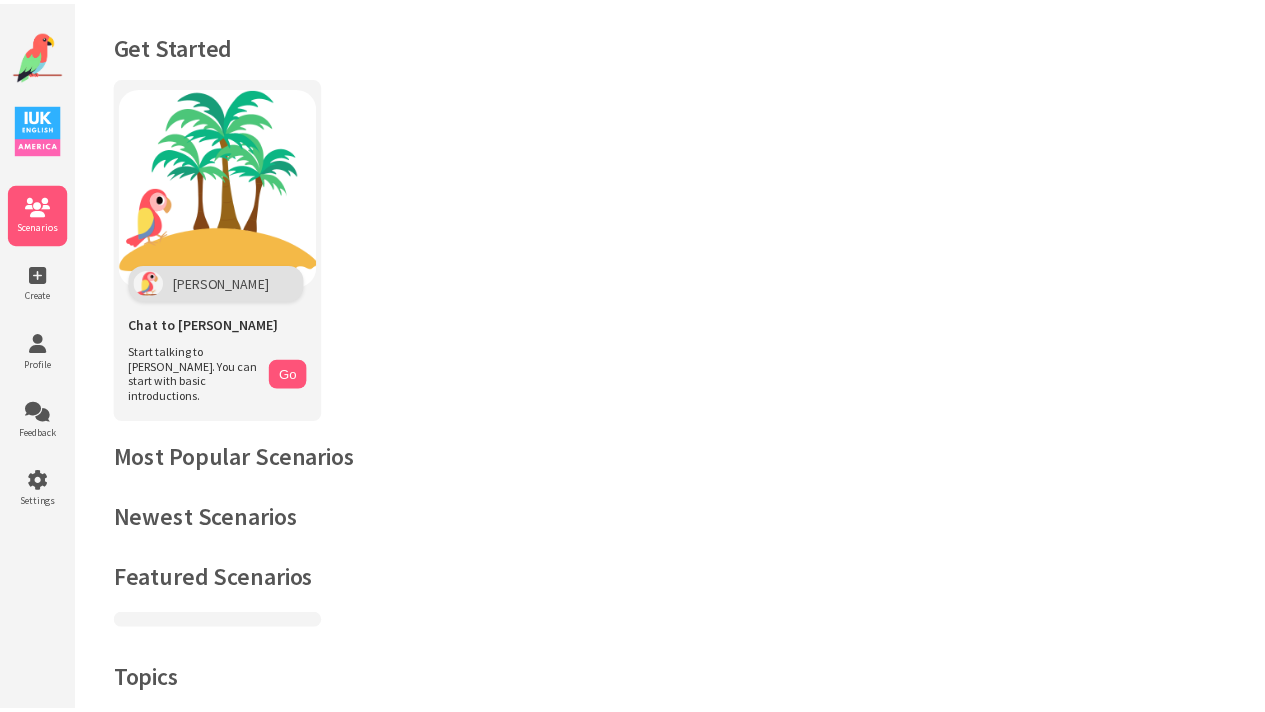 scroll, scrollTop: 0, scrollLeft: 0, axis: both 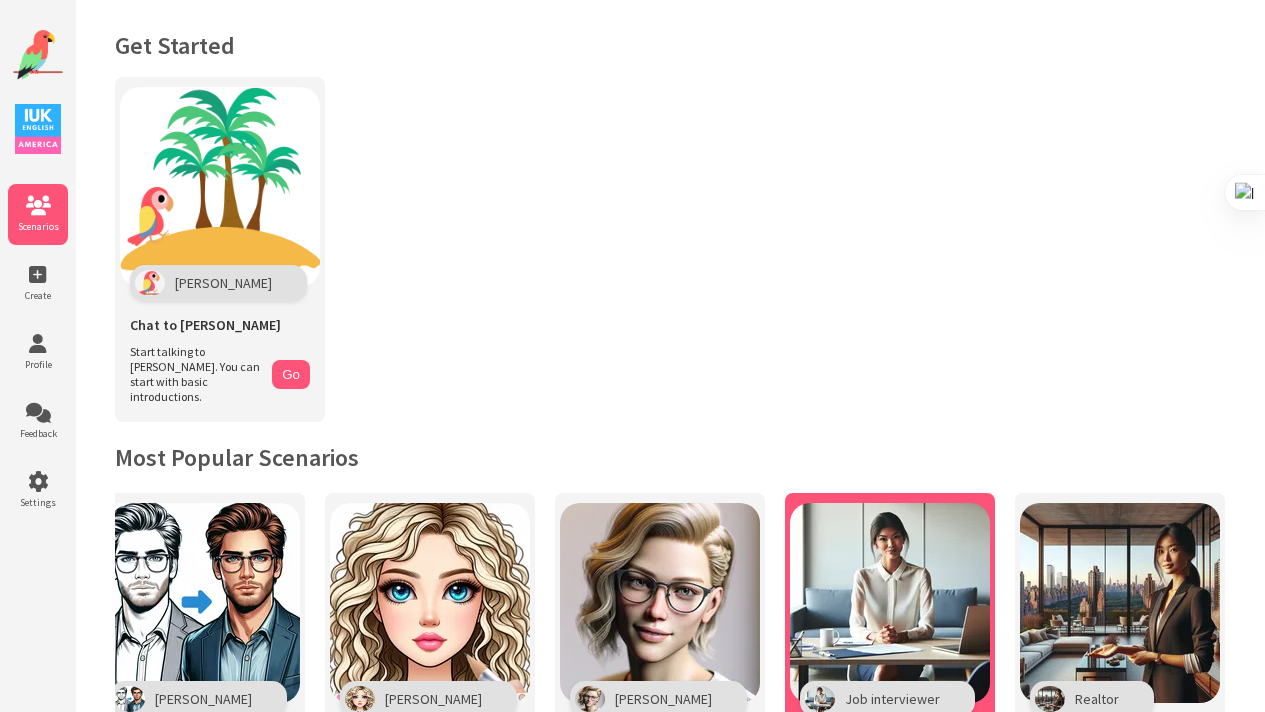 click at bounding box center [890, 603] 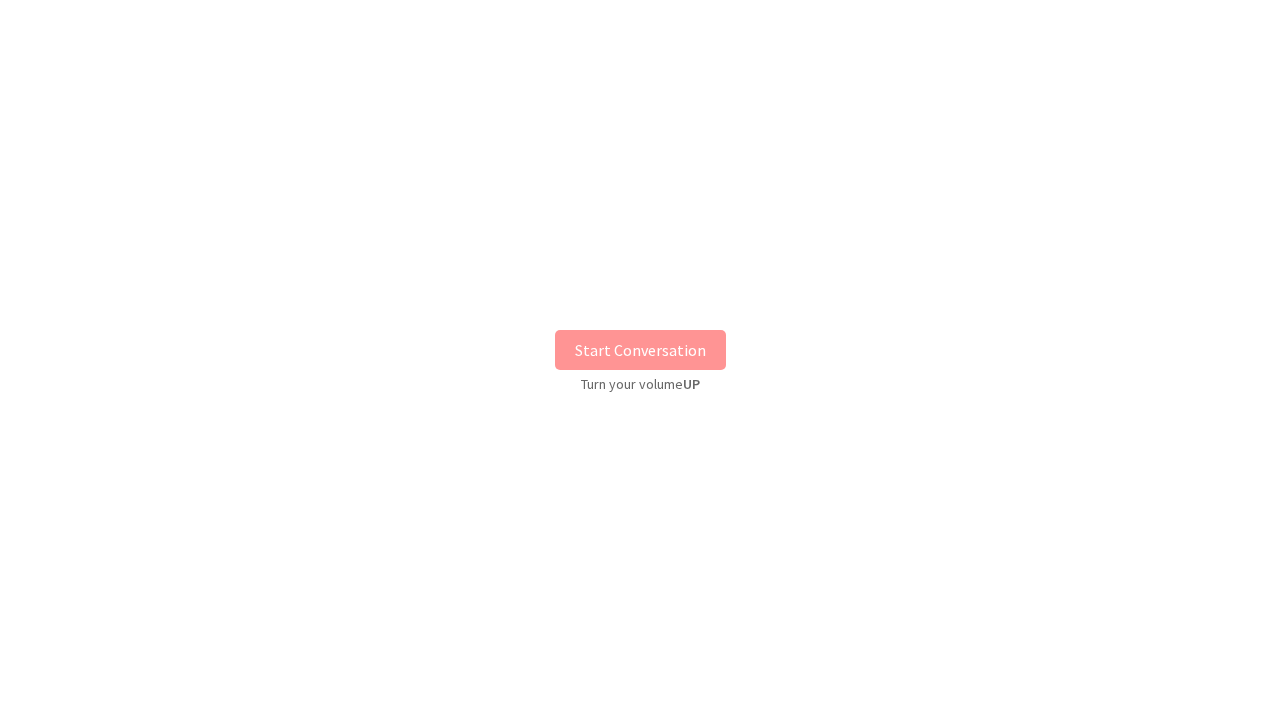 scroll, scrollTop: 0, scrollLeft: 0, axis: both 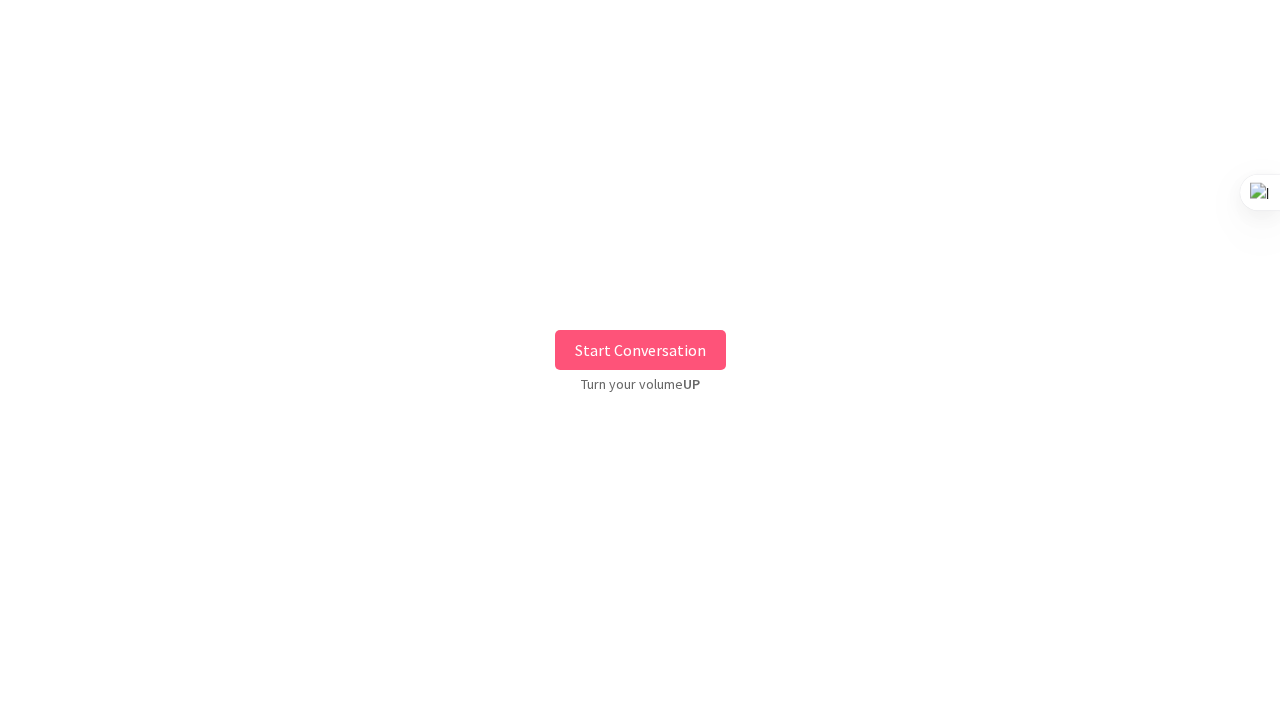 click on "Start Conversation" at bounding box center [640, 350] 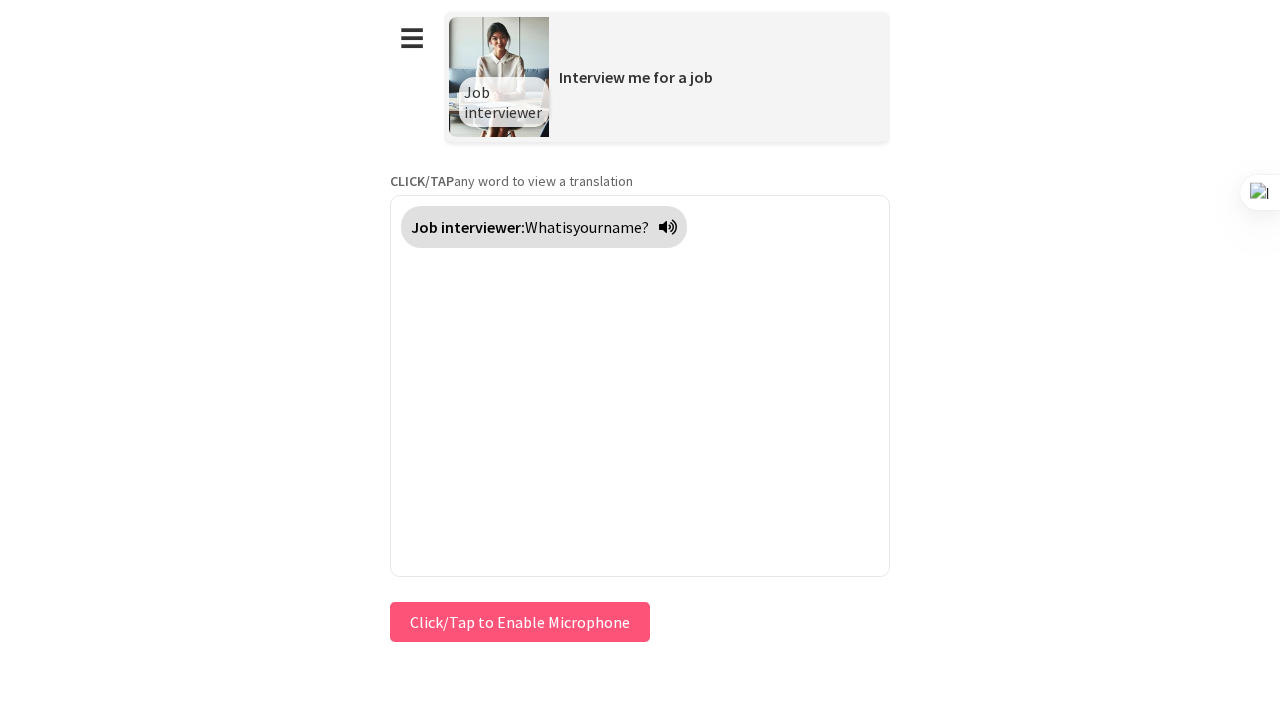 click on "**********" at bounding box center [640, 356] 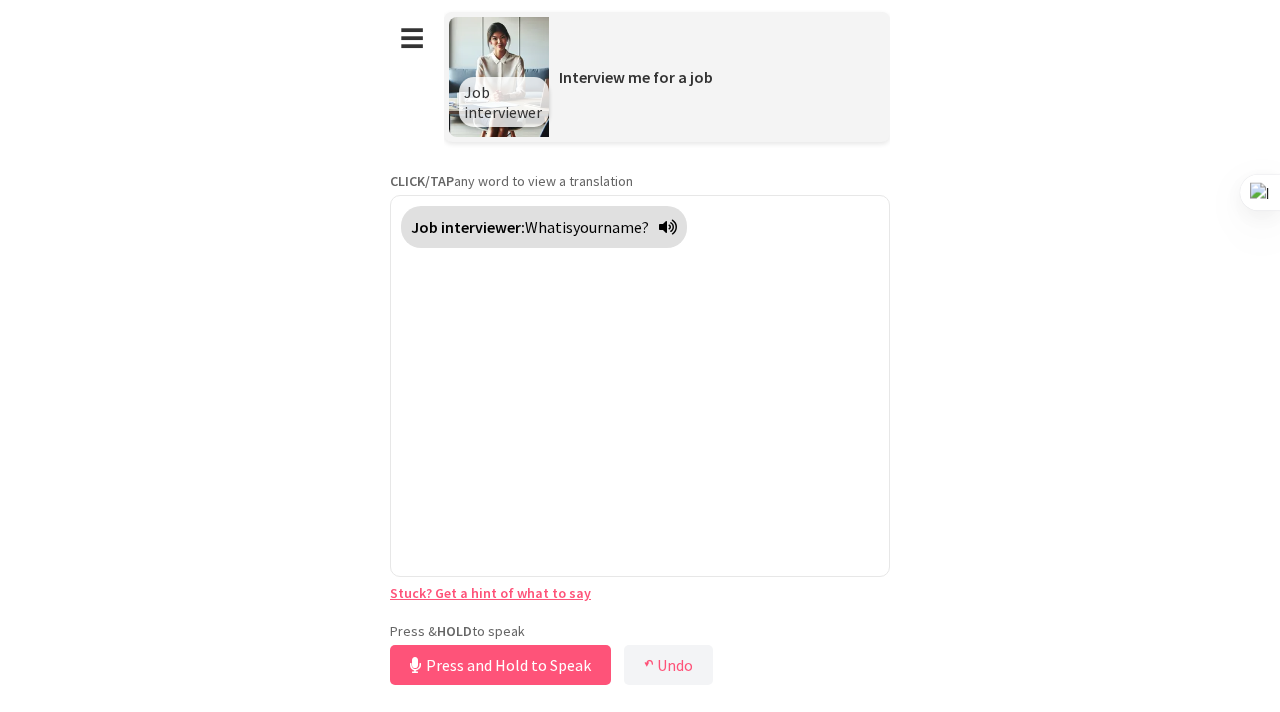 type 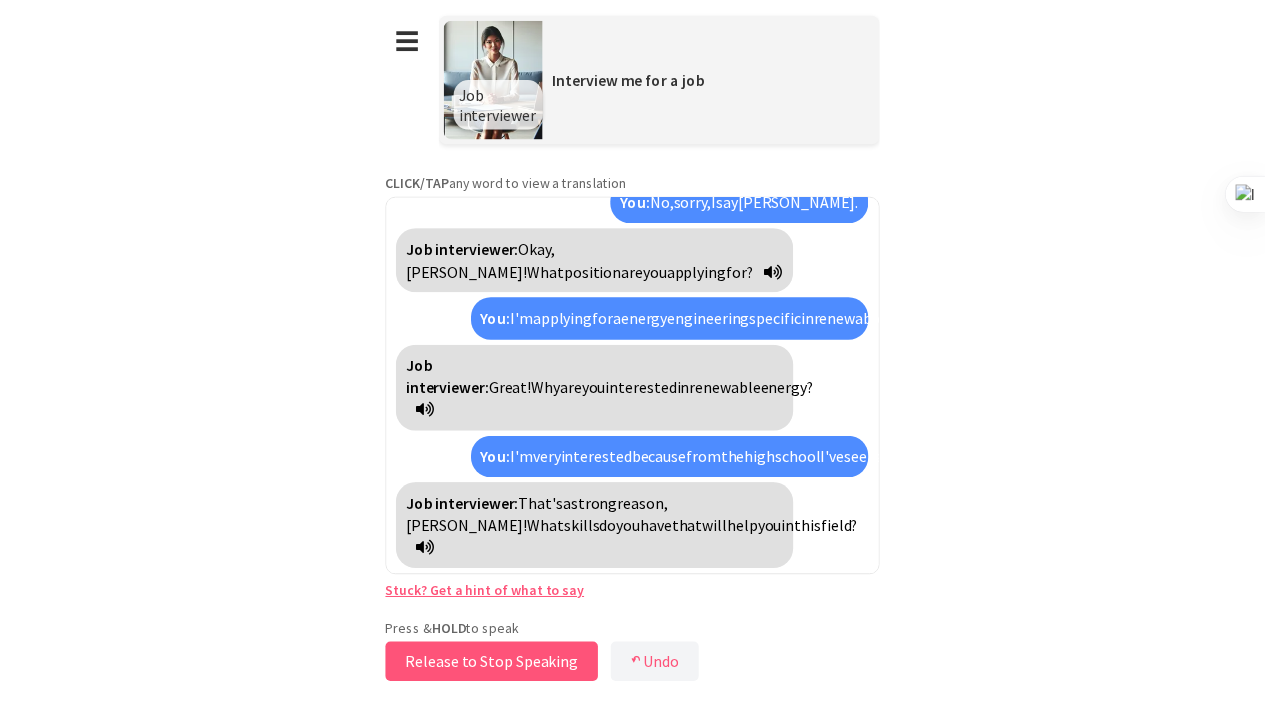 scroll, scrollTop: 371, scrollLeft: 0, axis: vertical 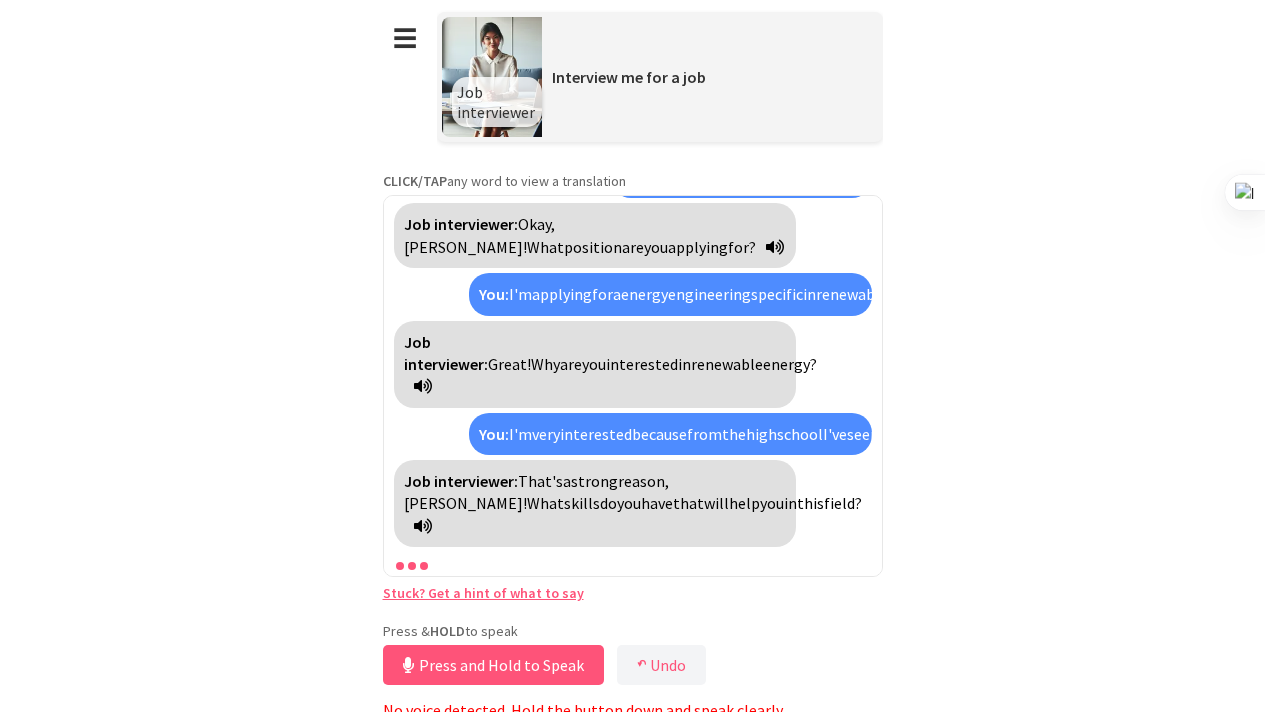 click on "**********" at bounding box center (632, 356) 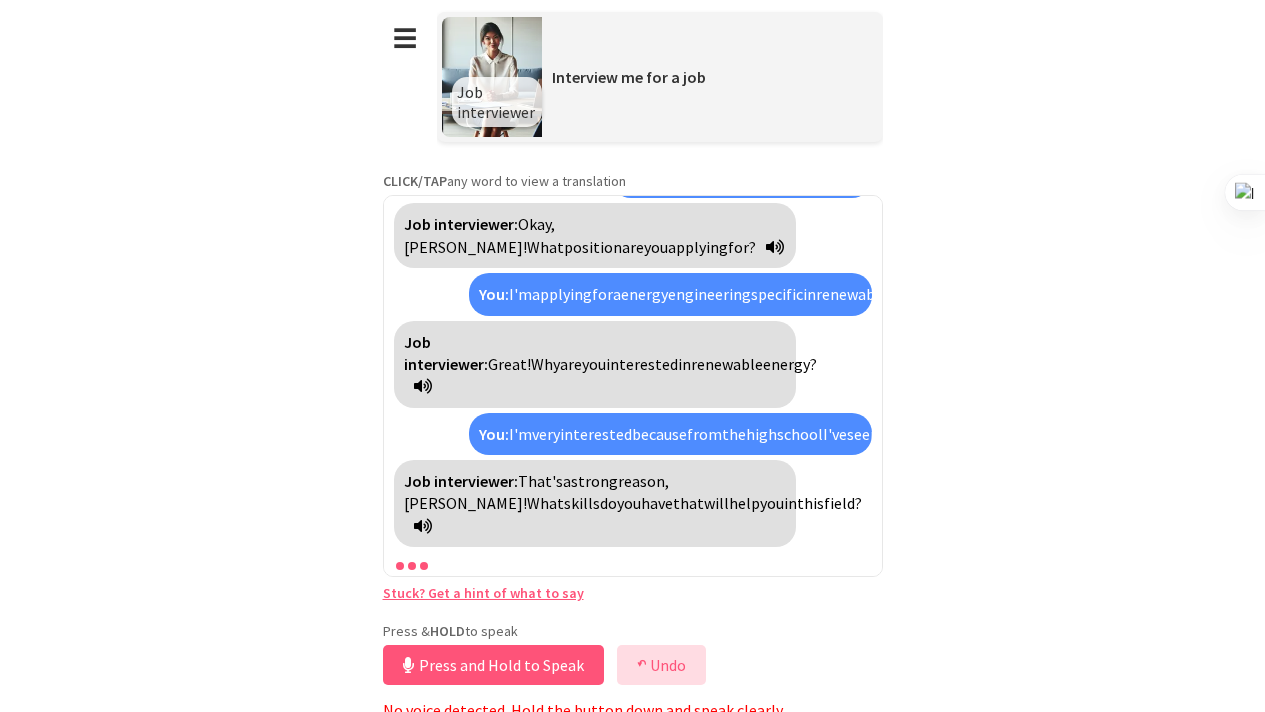 click on "↶  Undo" at bounding box center [661, 665] 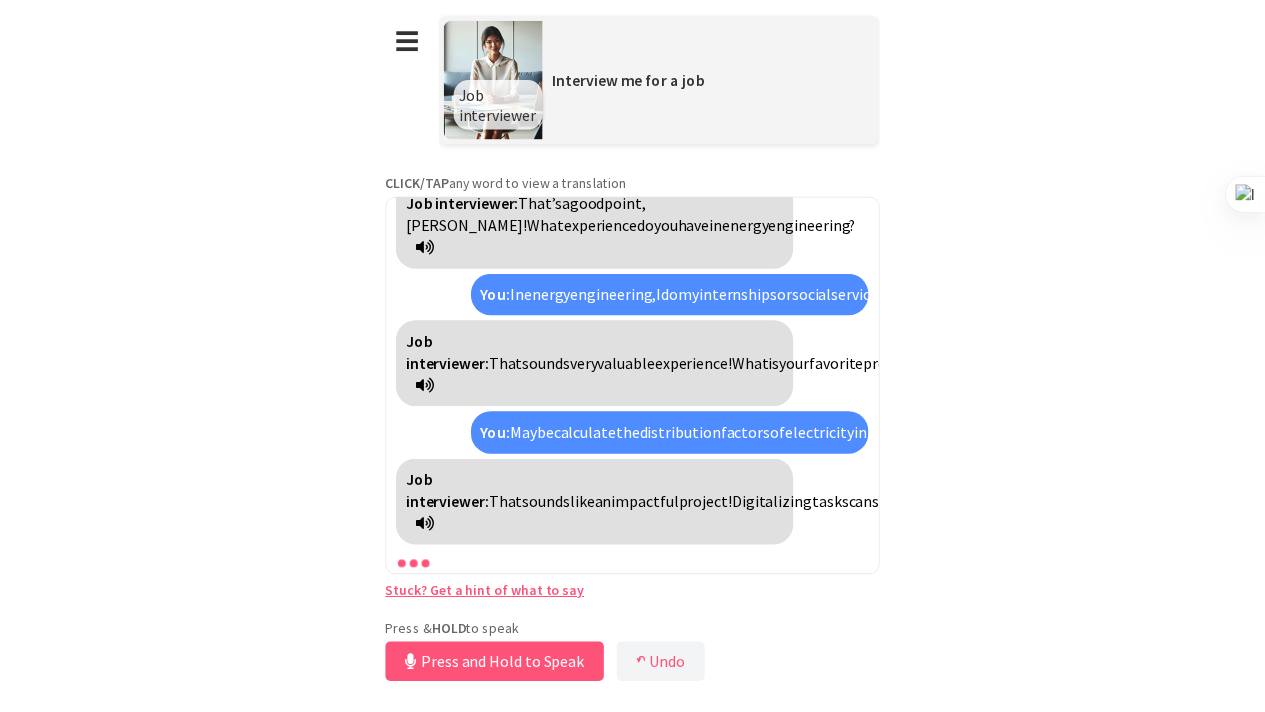 scroll, scrollTop: 963, scrollLeft: 0, axis: vertical 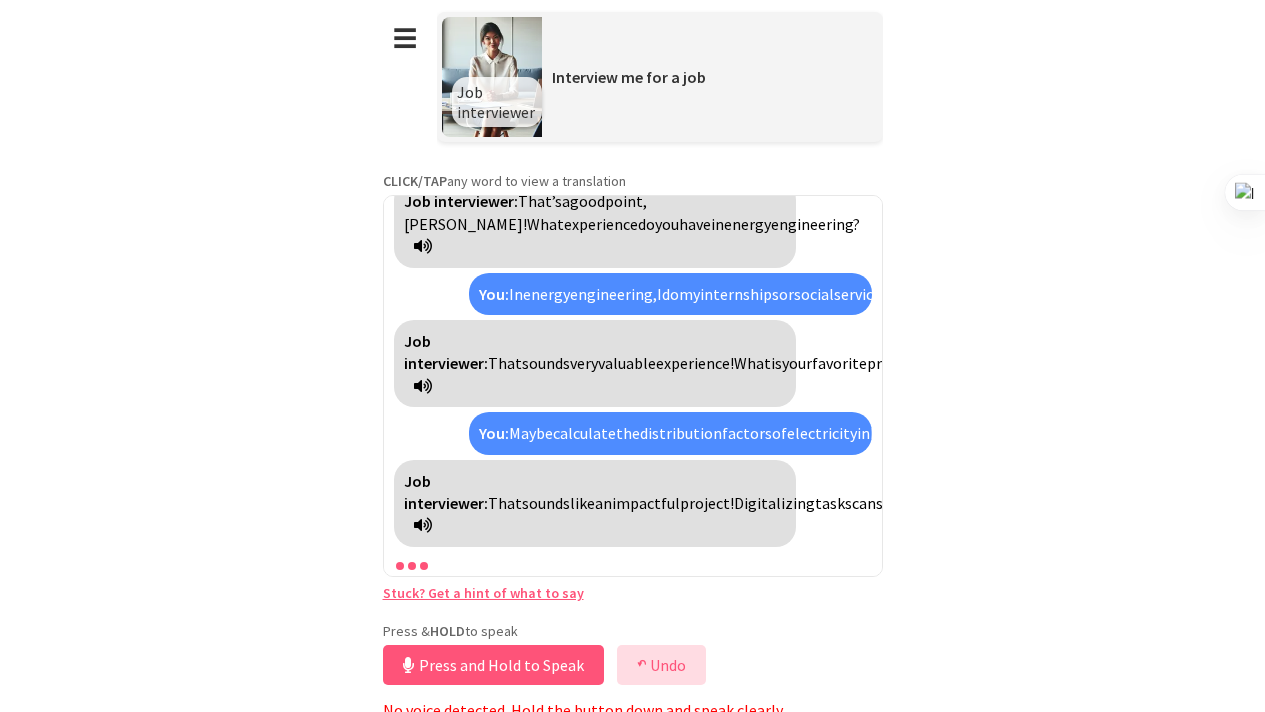 click on "↶  Undo" at bounding box center [661, 665] 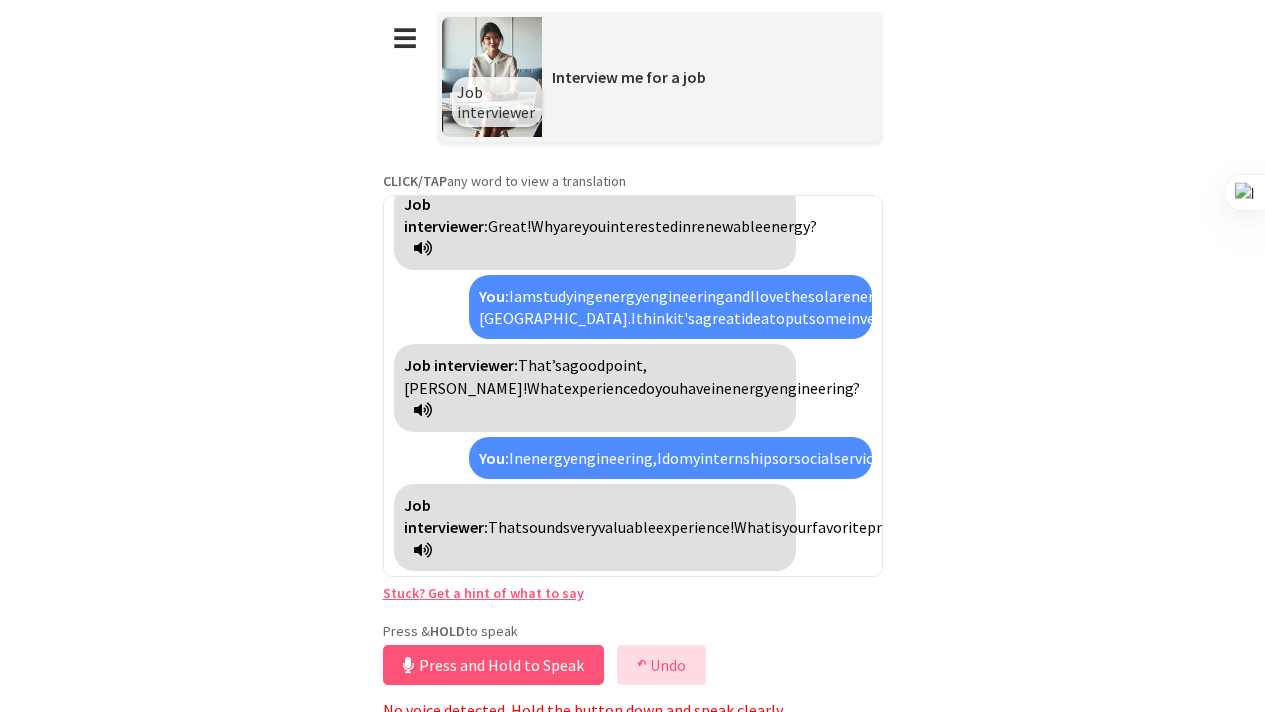 scroll, scrollTop: 643, scrollLeft: 0, axis: vertical 